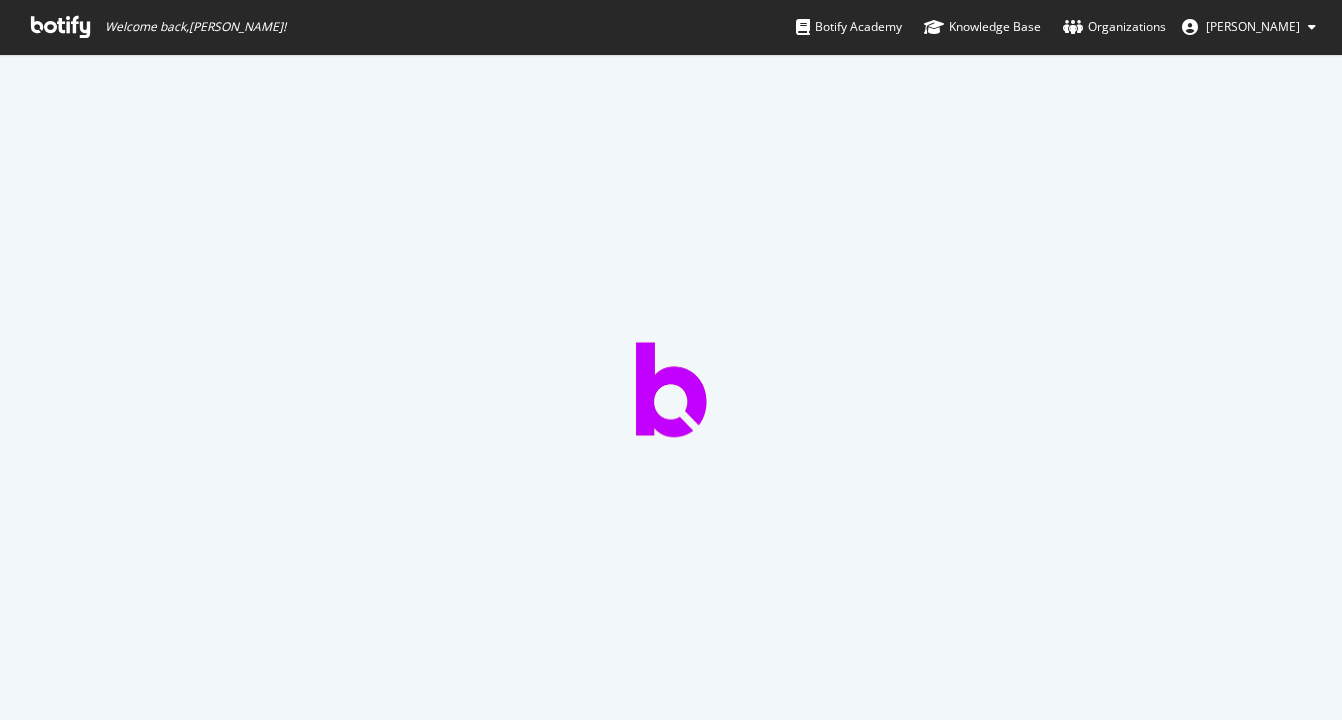 scroll, scrollTop: 0, scrollLeft: 0, axis: both 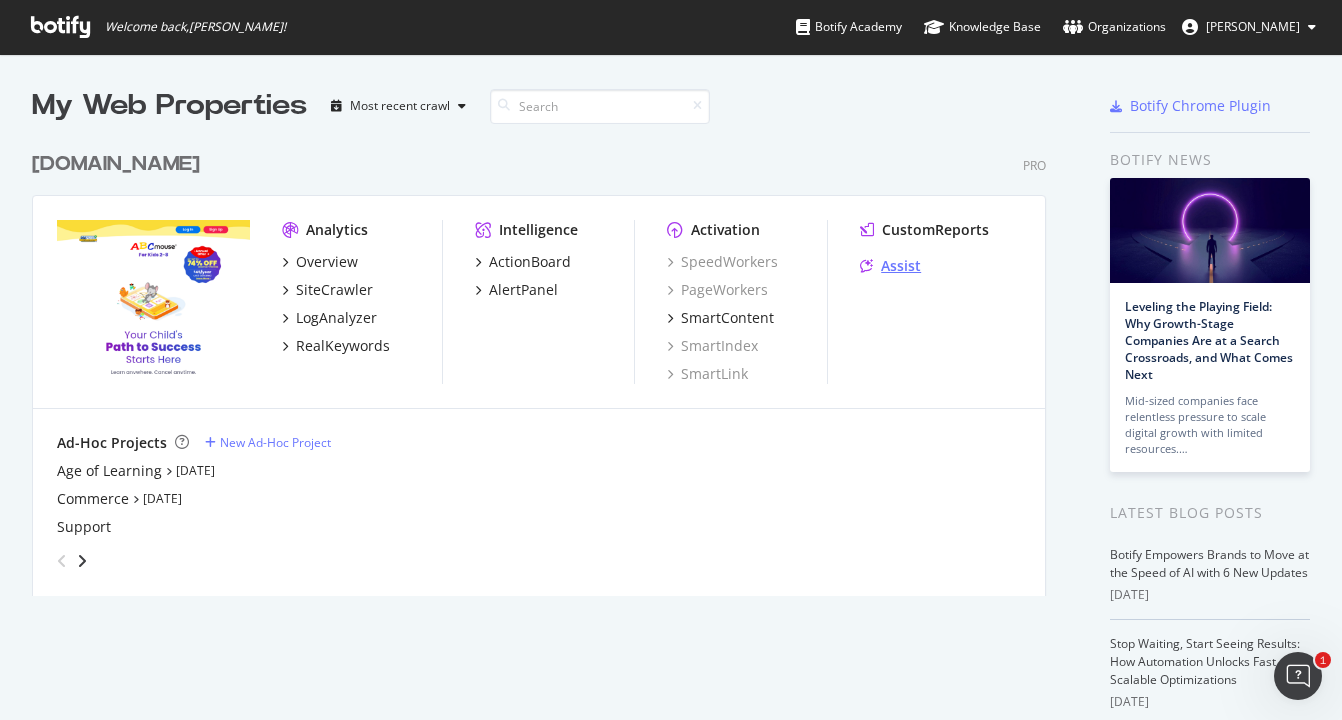 click on "Assist" at bounding box center (901, 266) 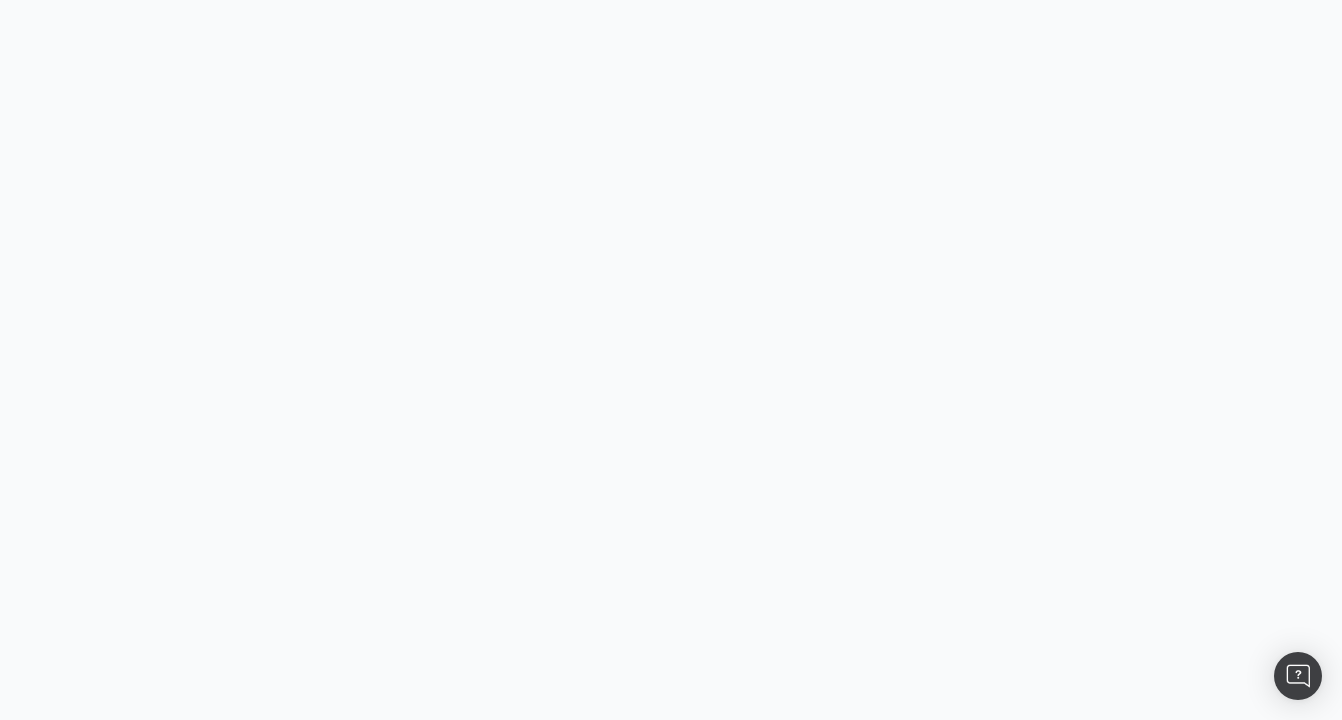 scroll, scrollTop: 0, scrollLeft: 0, axis: both 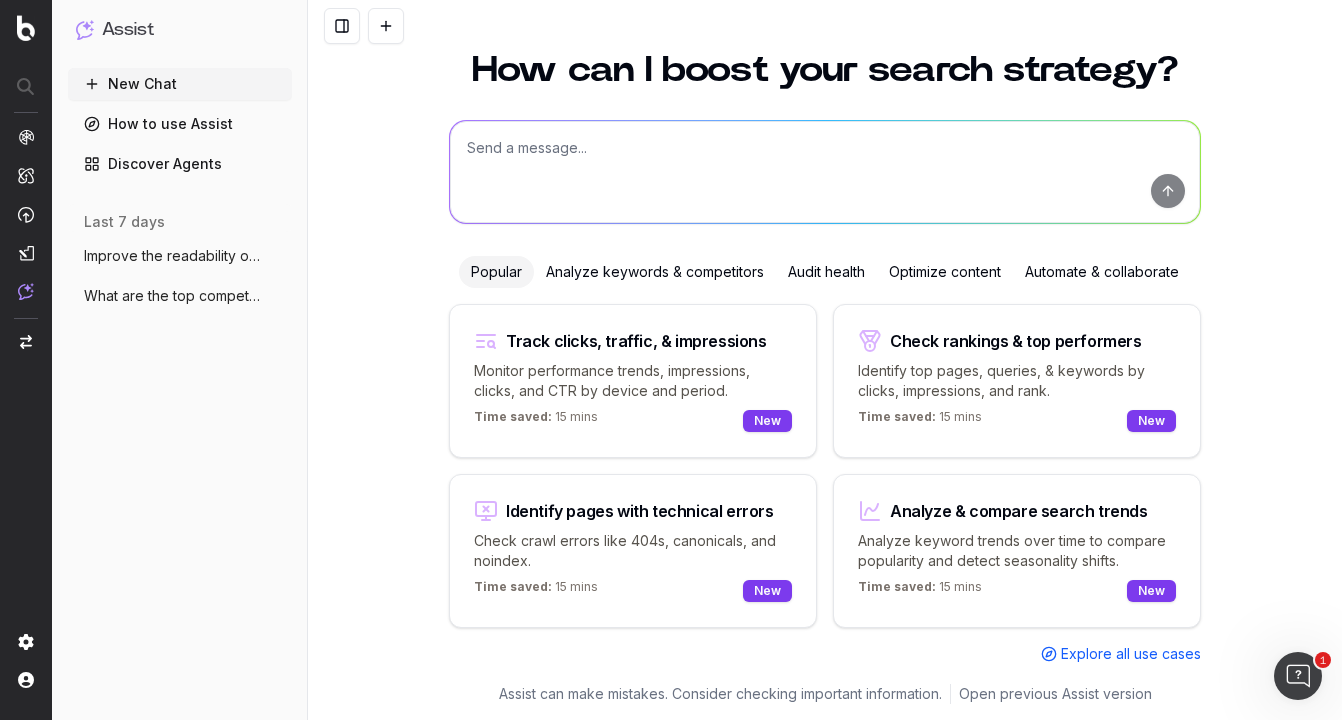 click on "Optimize content" at bounding box center [945, 272] 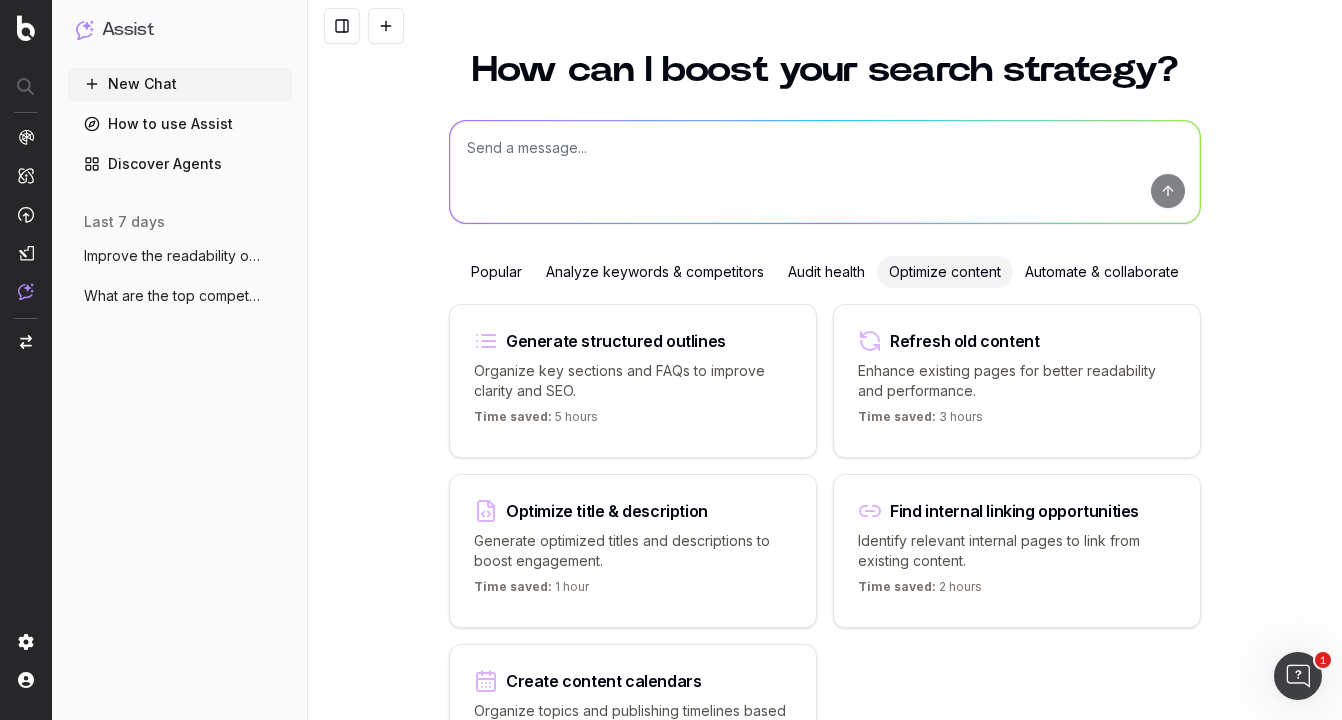 scroll, scrollTop: 226, scrollLeft: 0, axis: vertical 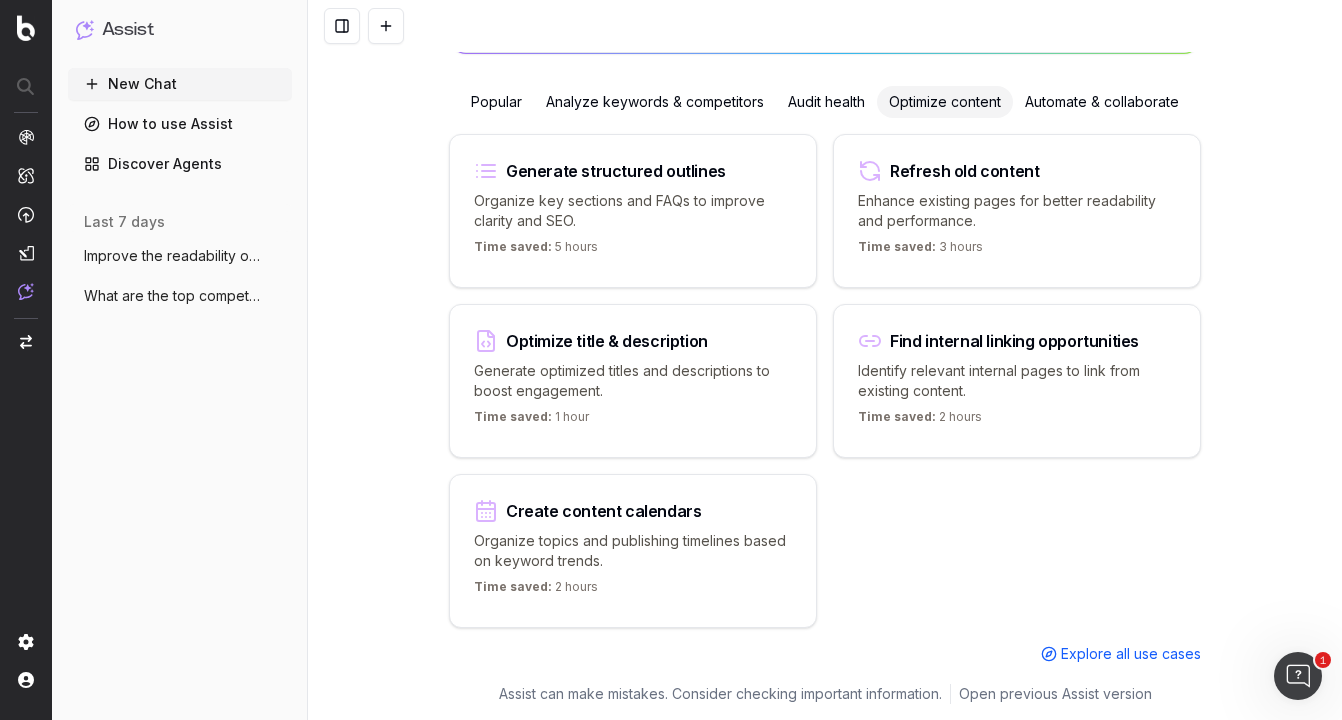 click on "Analyze keywords & competitors" at bounding box center [655, 102] 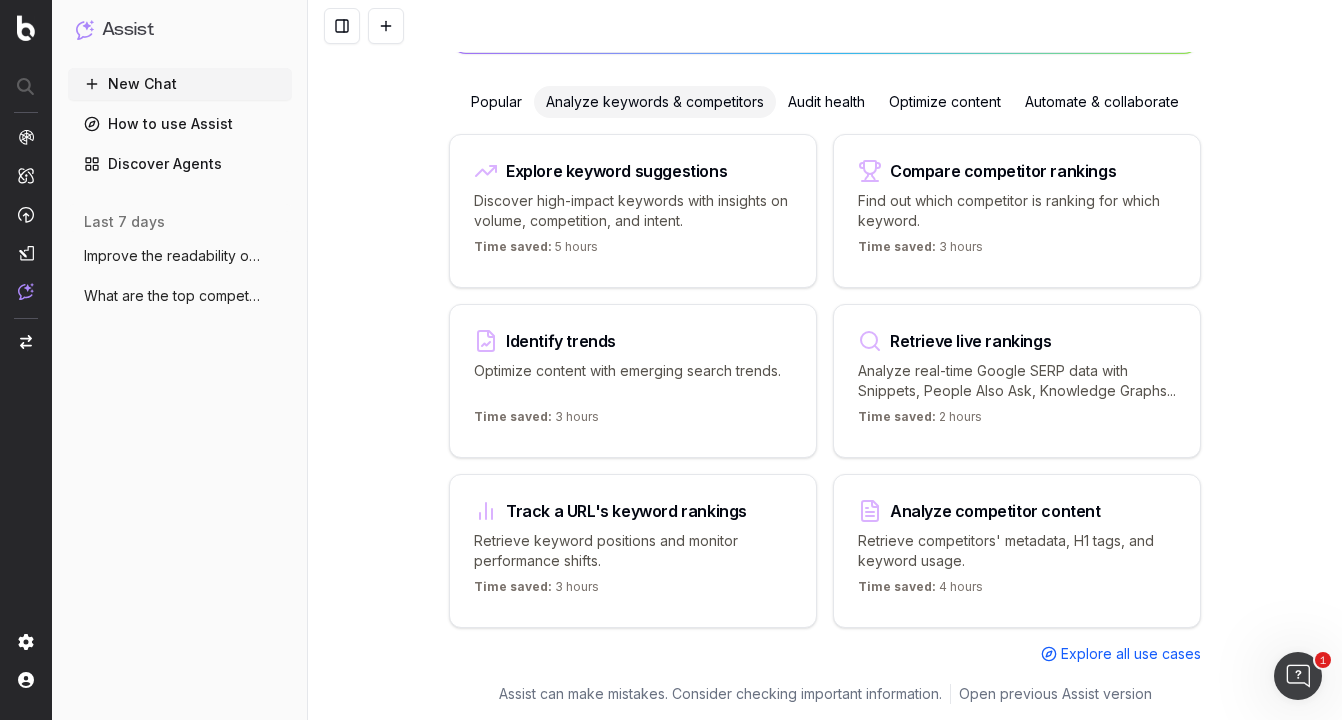 scroll, scrollTop: 246, scrollLeft: 0, axis: vertical 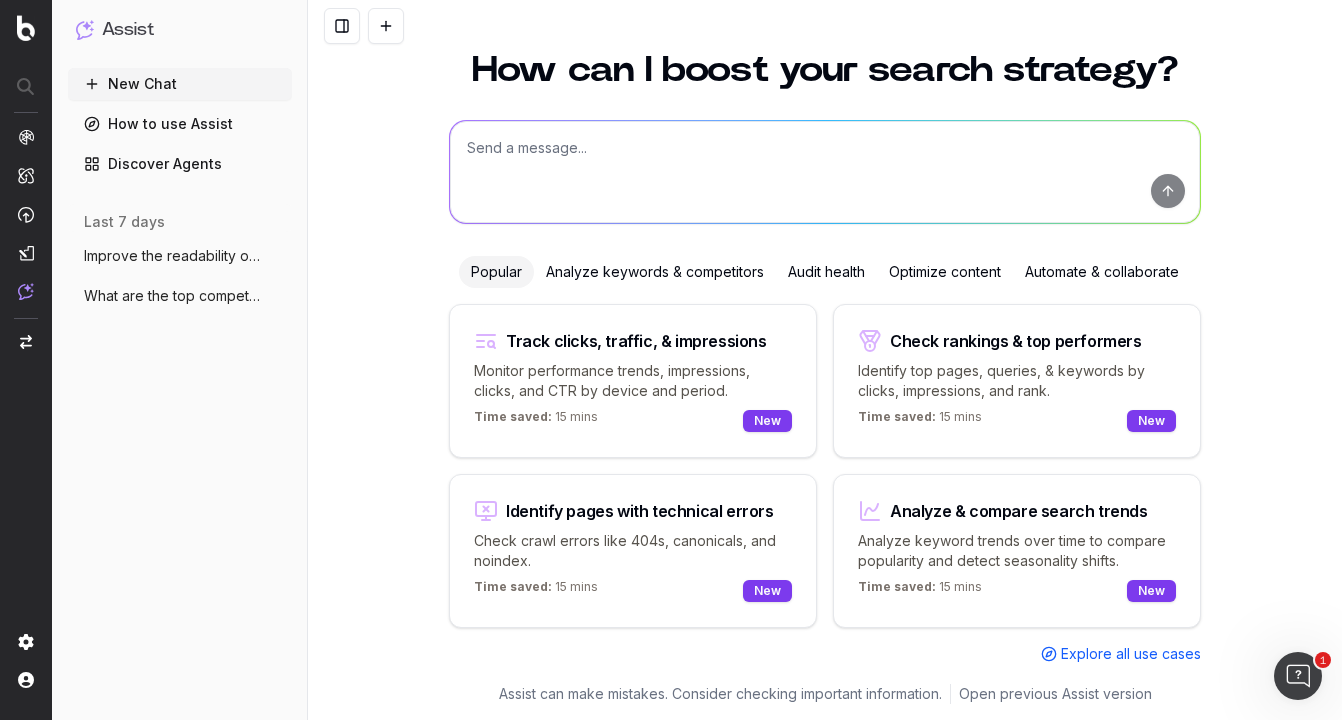 click on "Discover Agents" at bounding box center [180, 164] 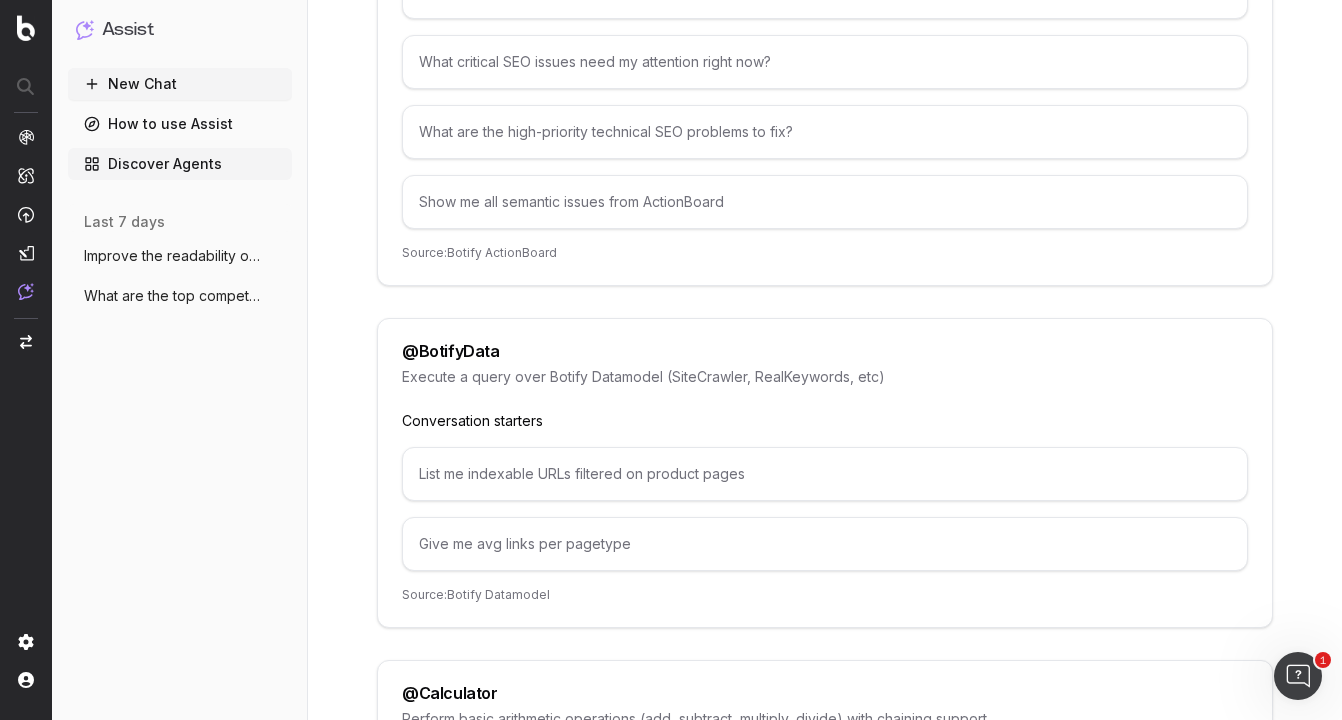 scroll, scrollTop: 455, scrollLeft: 0, axis: vertical 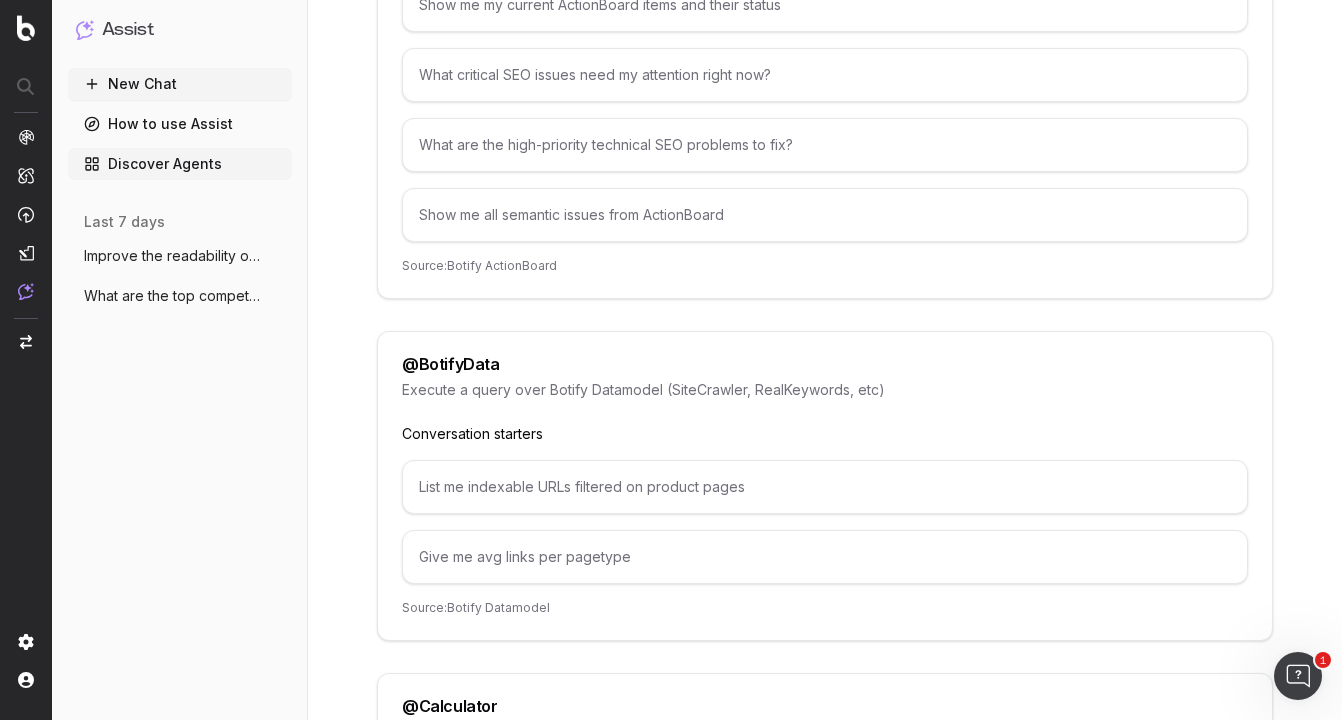 click on "New Chat" at bounding box center (180, 84) 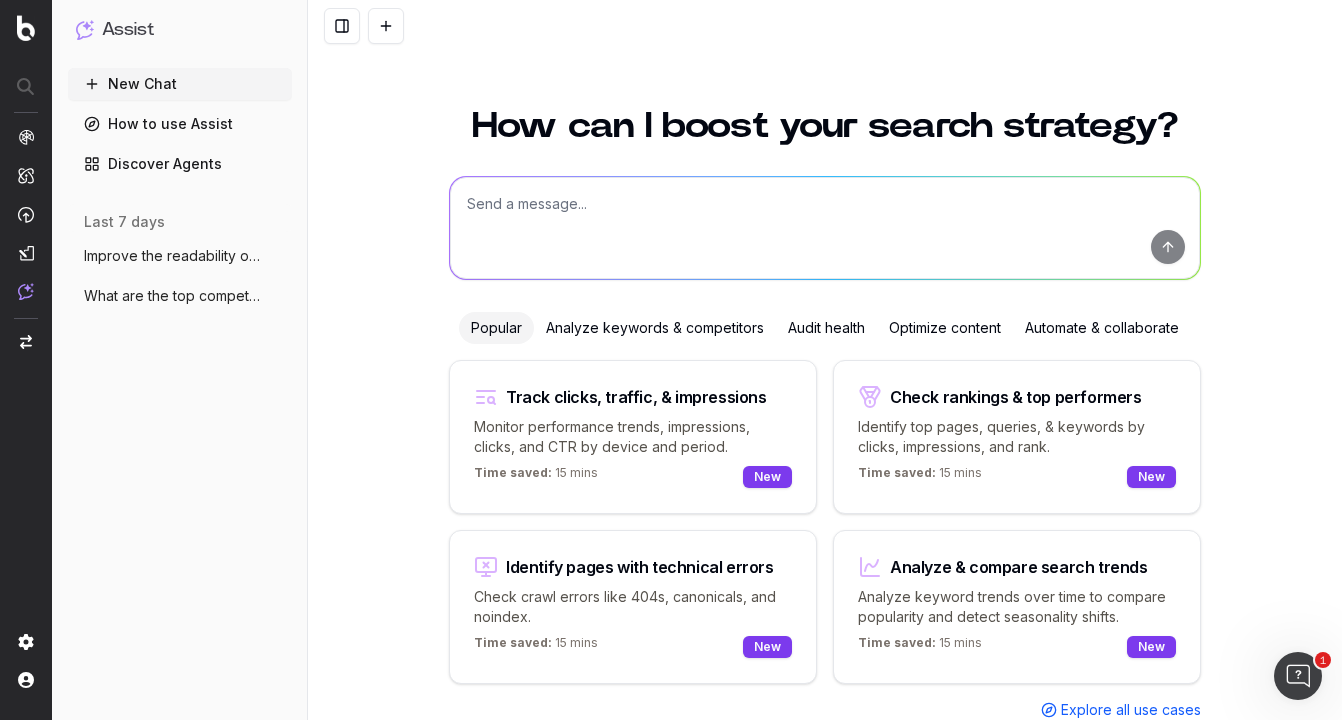scroll, scrollTop: 56, scrollLeft: 0, axis: vertical 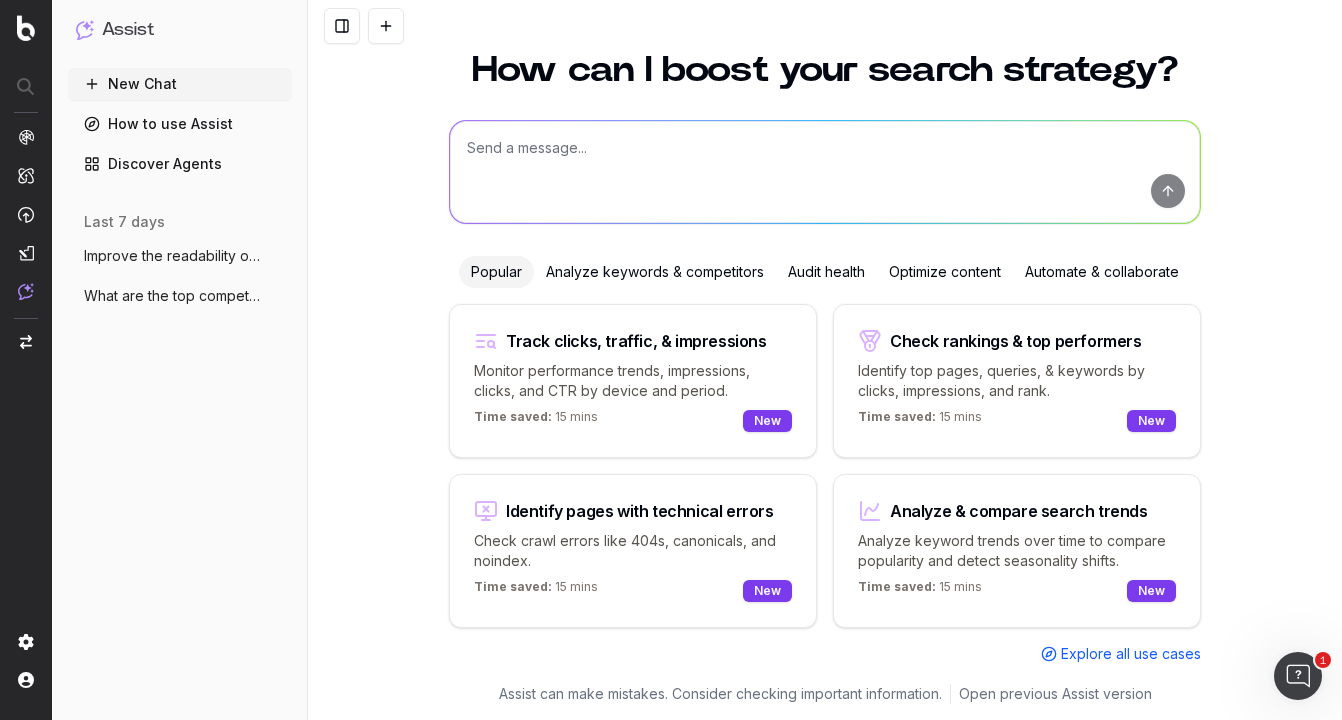 click at bounding box center [825, 172] 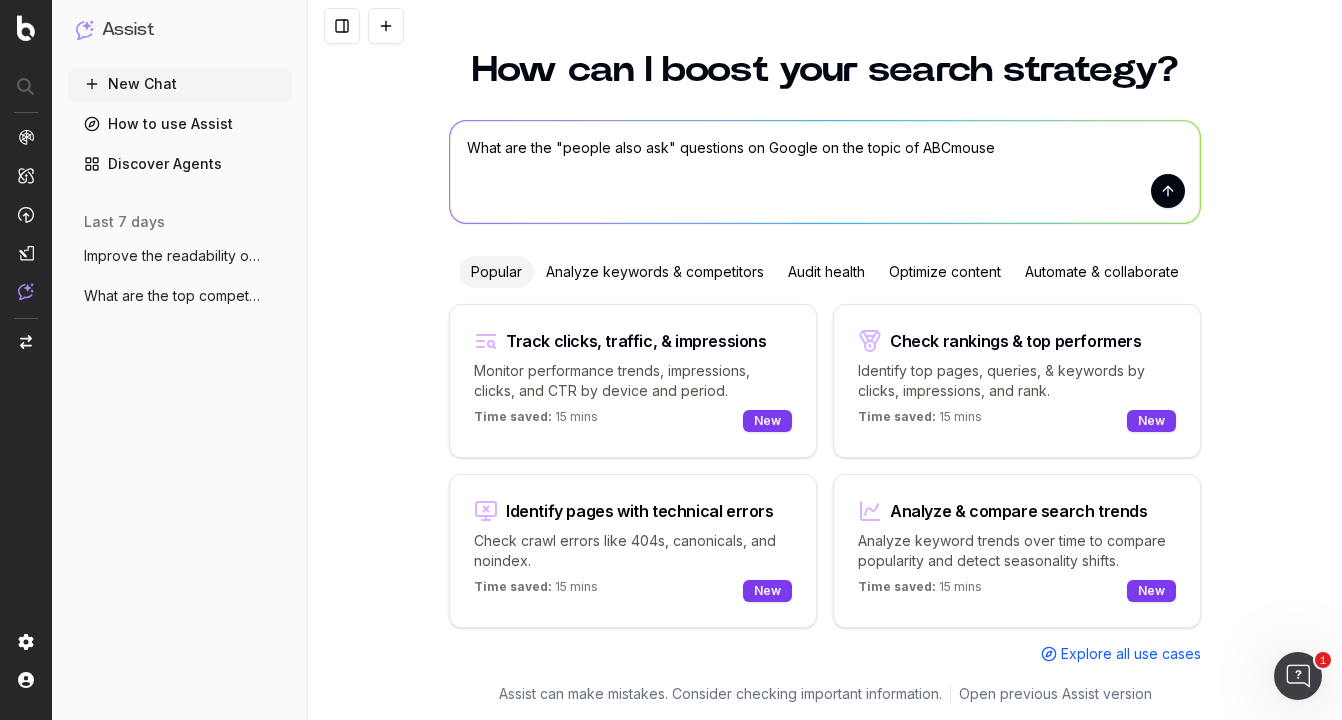 type on "What are the "people also ask" questions on Google on the topic of ABCmouse" 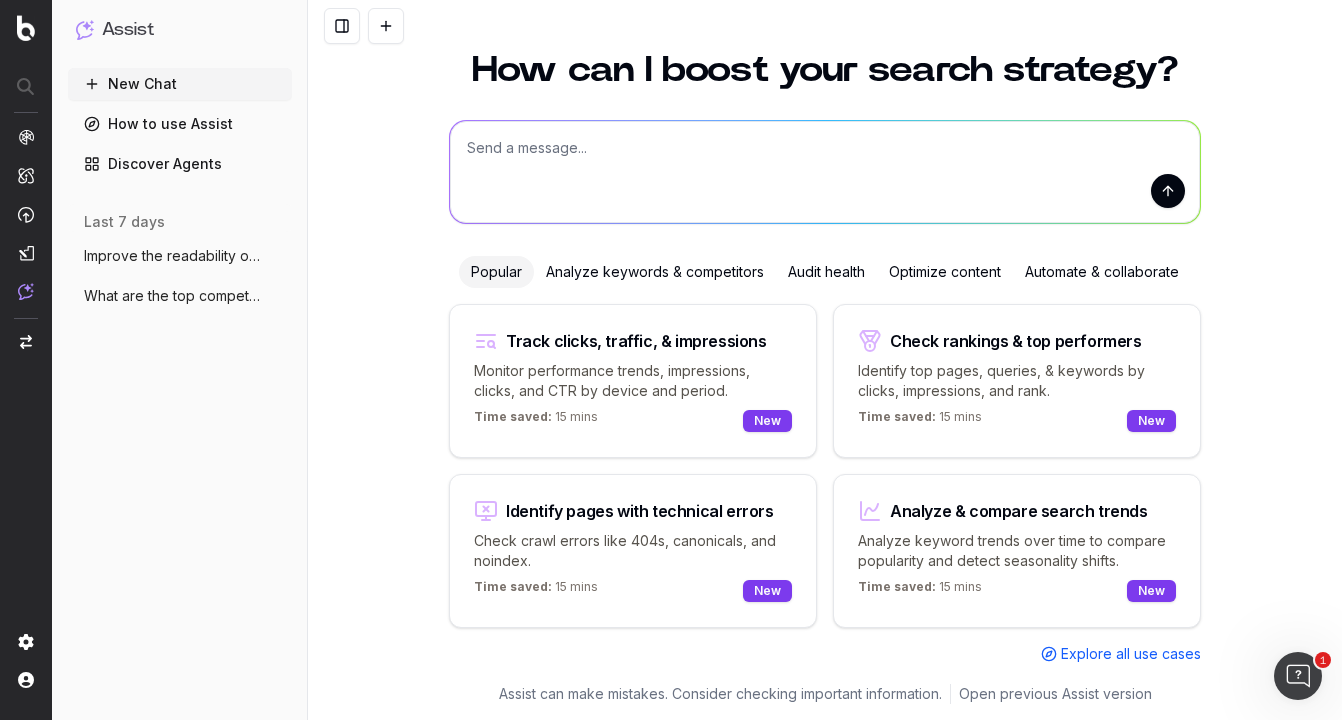 scroll, scrollTop: 0, scrollLeft: 0, axis: both 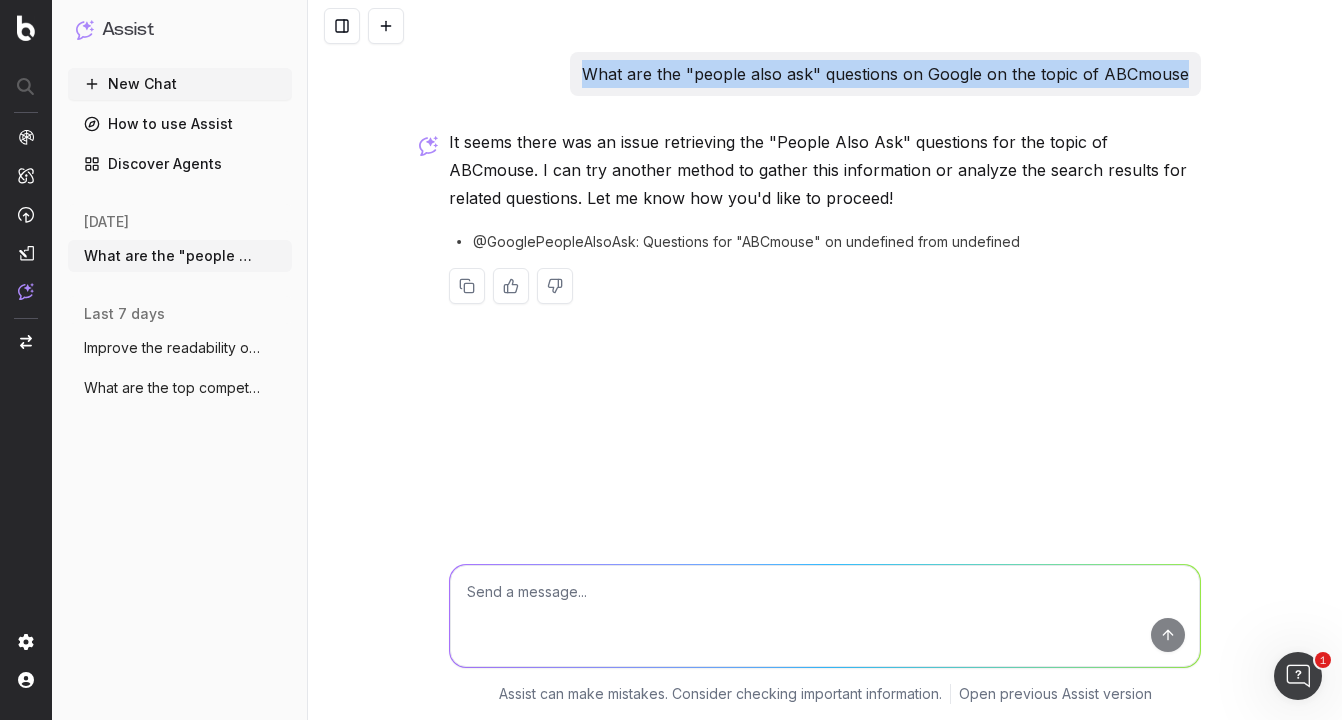 drag, startPoint x: 596, startPoint y: 72, endPoint x: 1188, endPoint y: 72, distance: 592 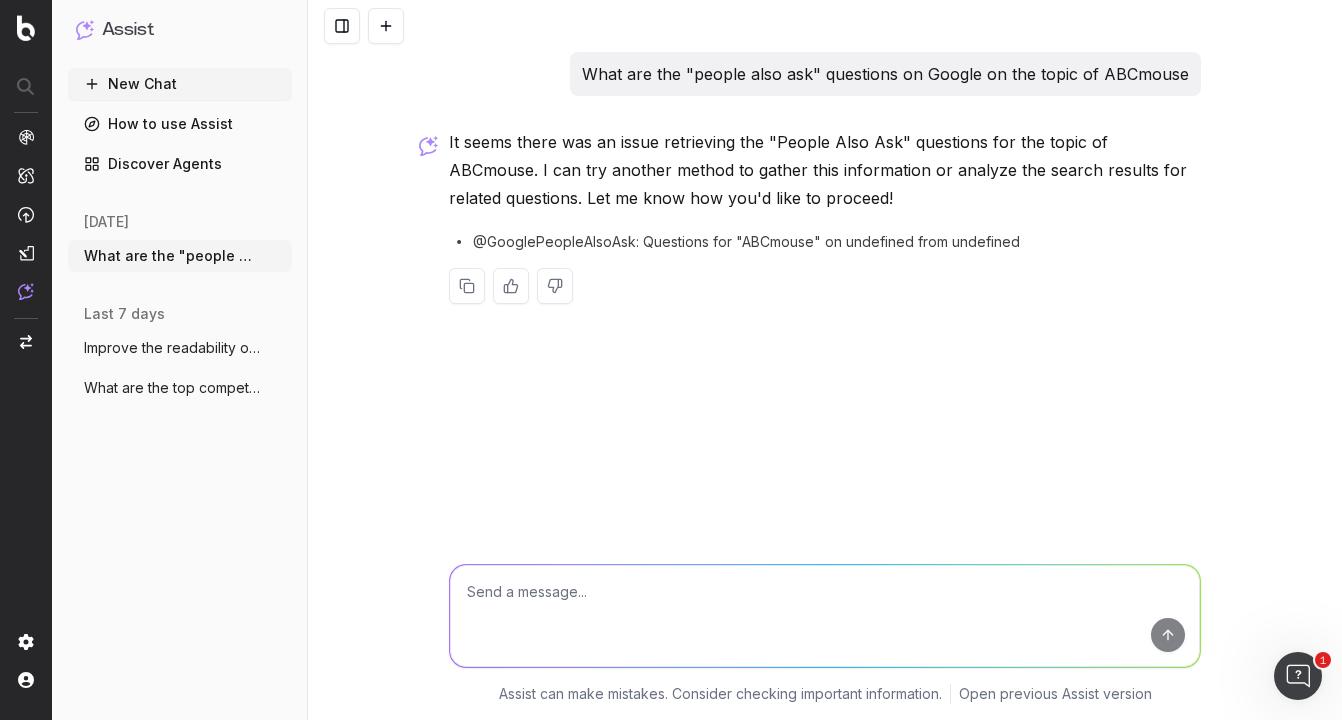 click at bounding box center (825, 616) 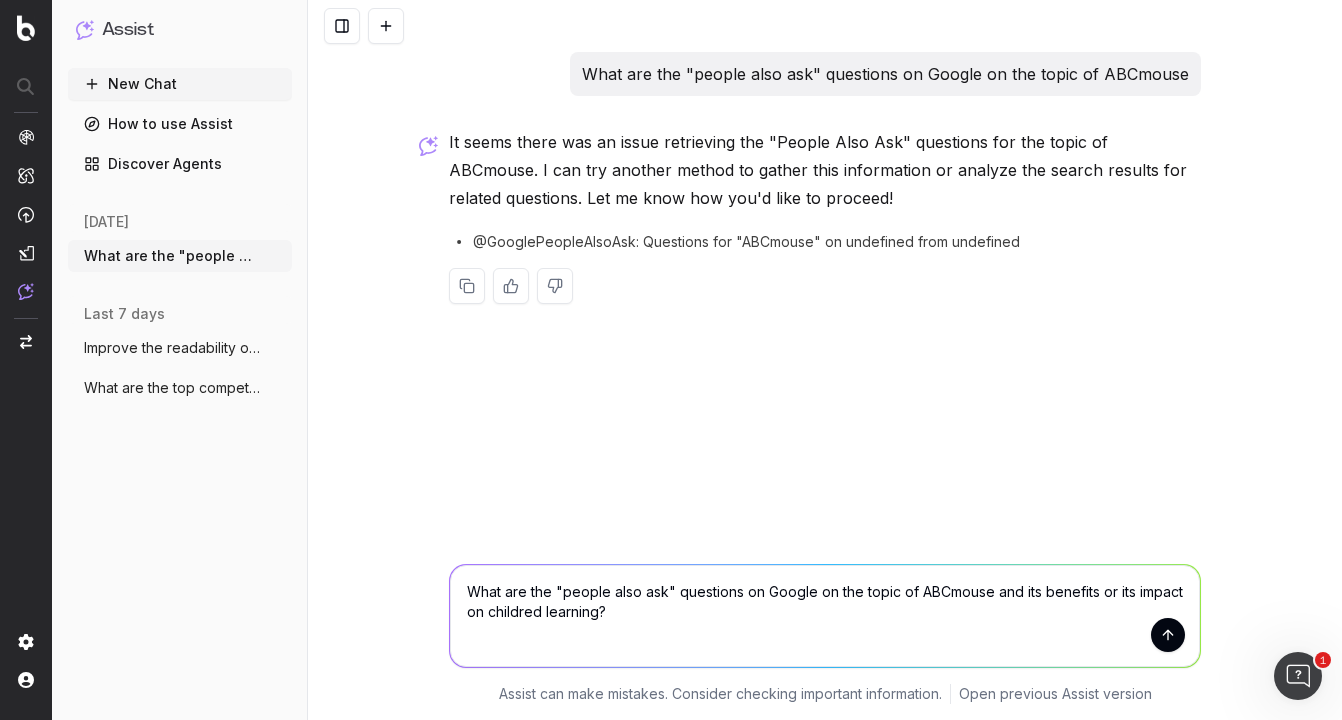 click on "What are the "people also ask" questions on Google on the topic of ABCmouse and its benefits or its impact on childred learning?" at bounding box center (825, 616) 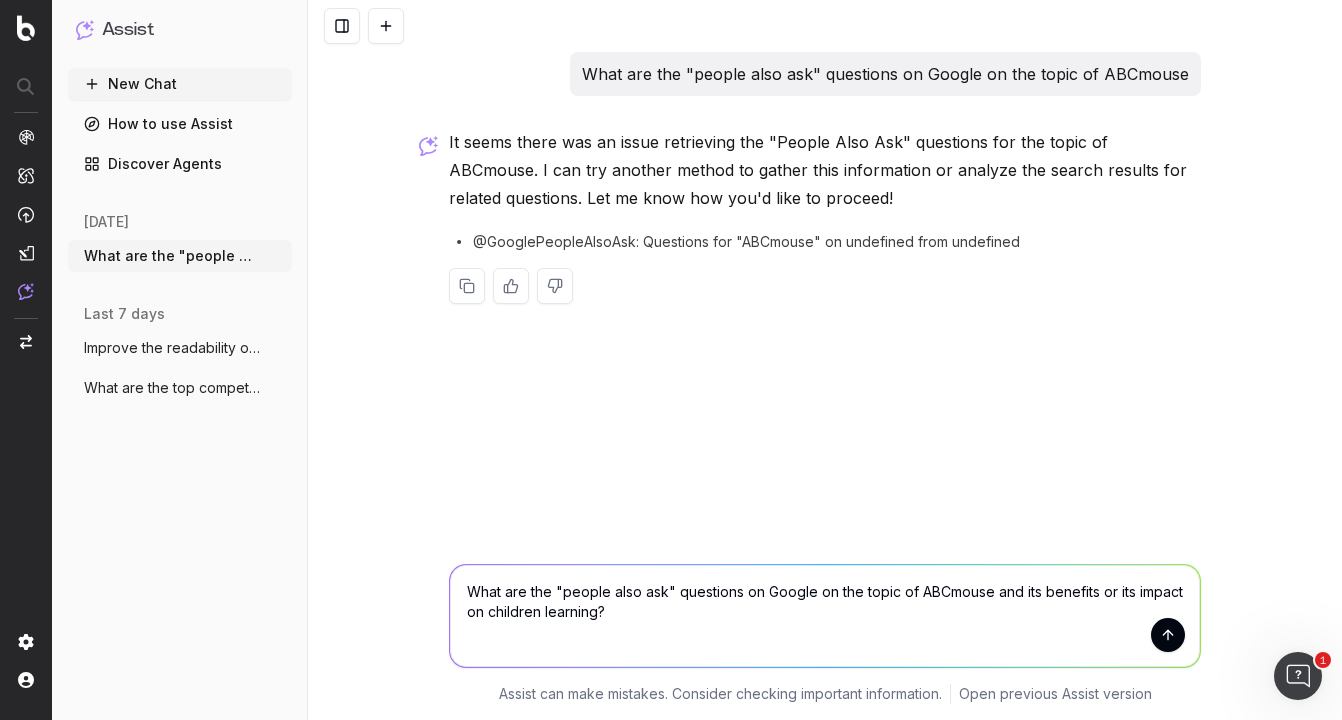 type on "What are the "people also ask" questions on Google on the topic of ABCmouse and its benefits or its impact on children learning?" 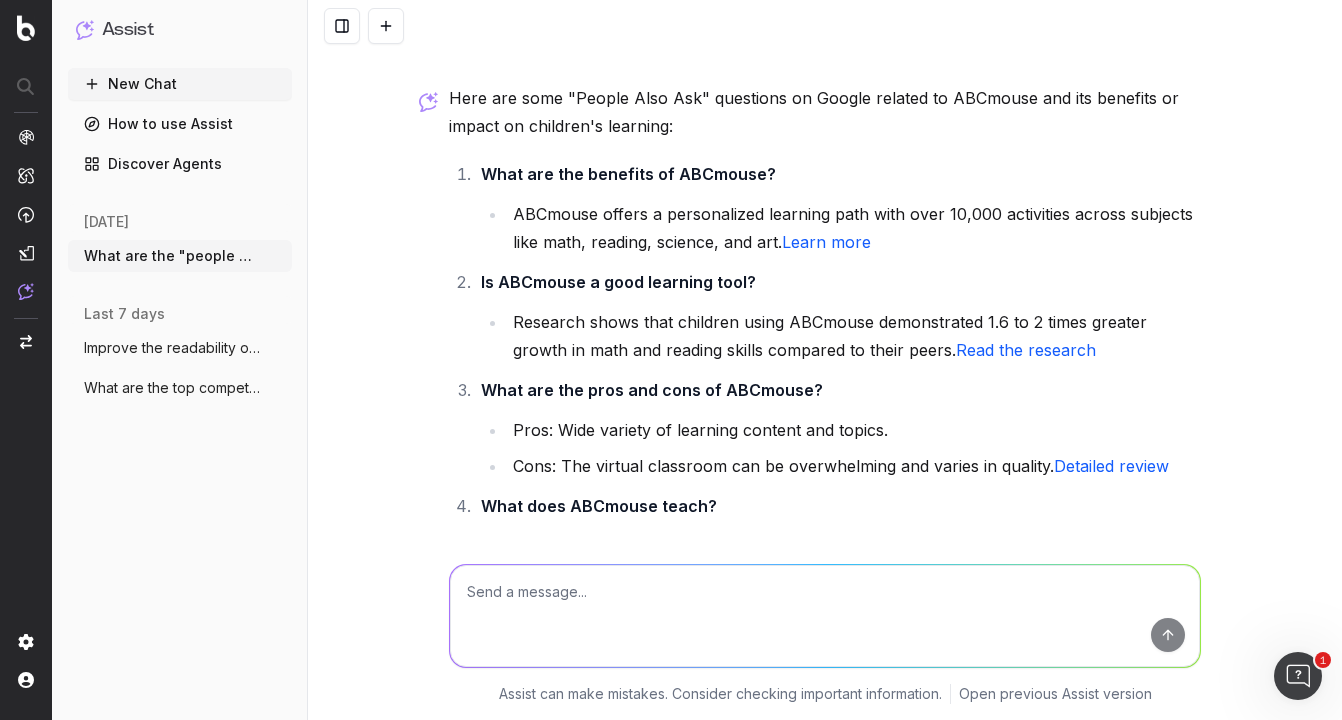scroll, scrollTop: 308, scrollLeft: 0, axis: vertical 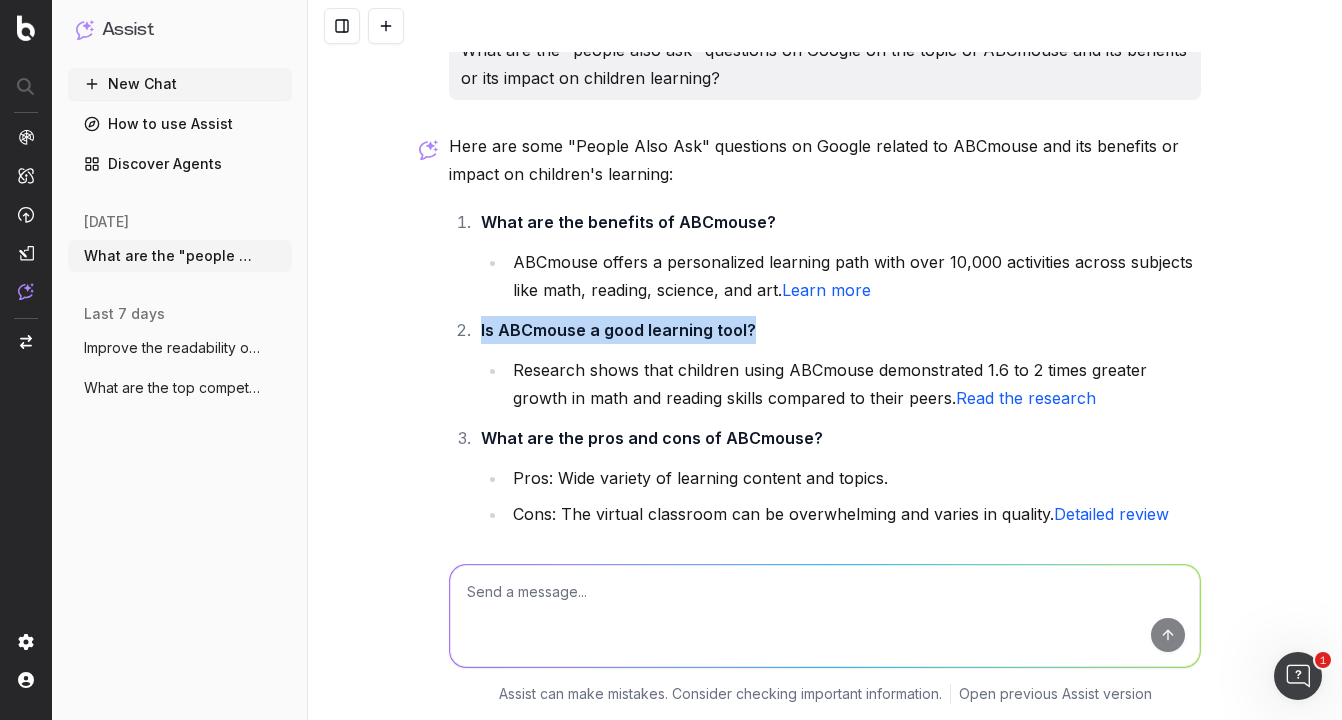 click on "Is ABCmouse a good learning tool? Research shows that children using ABCmouse demonstrated 1.6 to 2 times greater growth in math and reading skills compared to their peers.  Read the research" at bounding box center (838, 364) 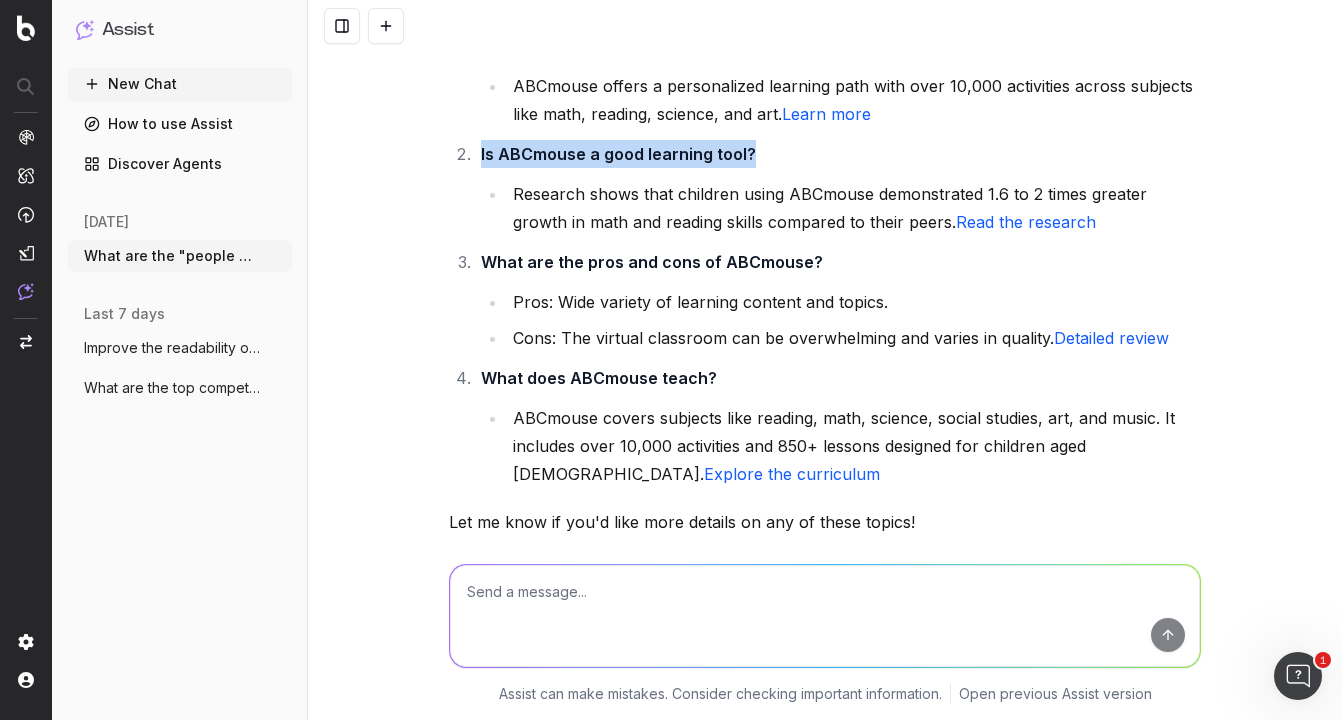 scroll, scrollTop: 485, scrollLeft: 0, axis: vertical 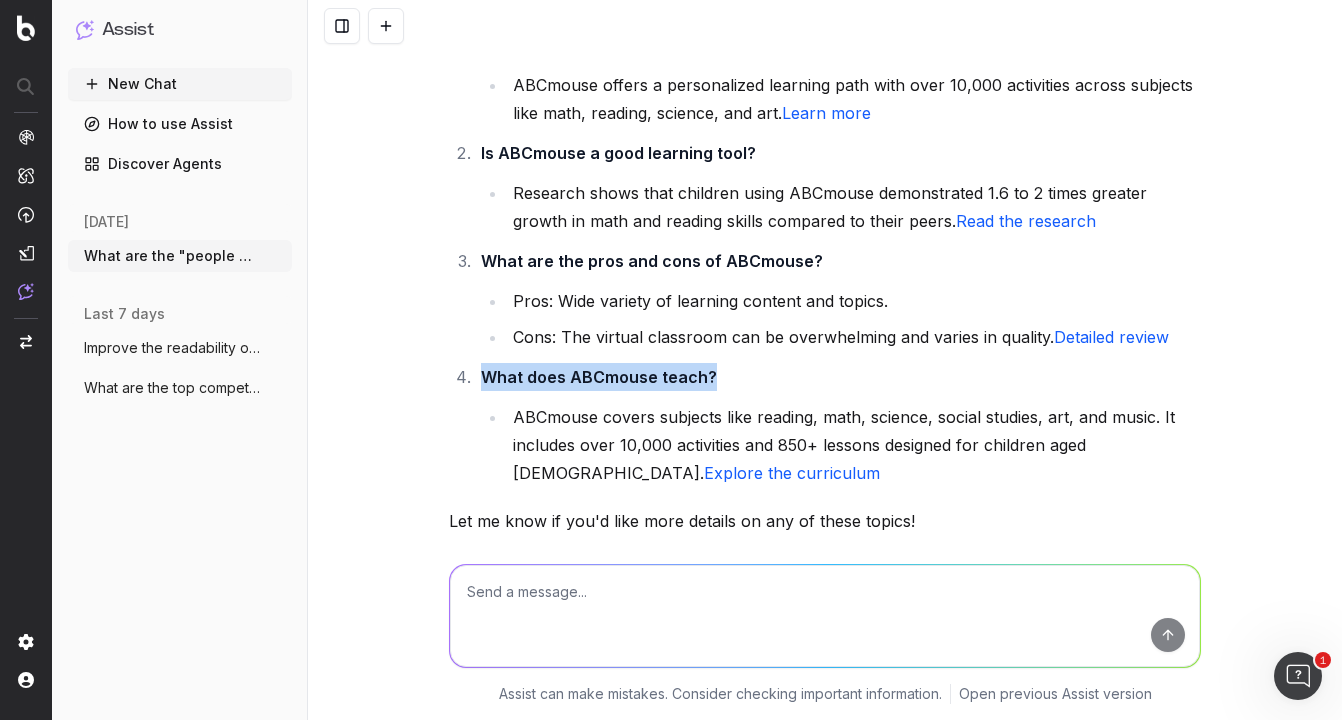 click on "What does ABCmouse teach? ABCmouse covers subjects like reading, math, science, social studies, art, and music. It includes over 10,000 activities and 850+ lessons designed for children aged 2–8.  Explore the curriculum" at bounding box center [838, 425] 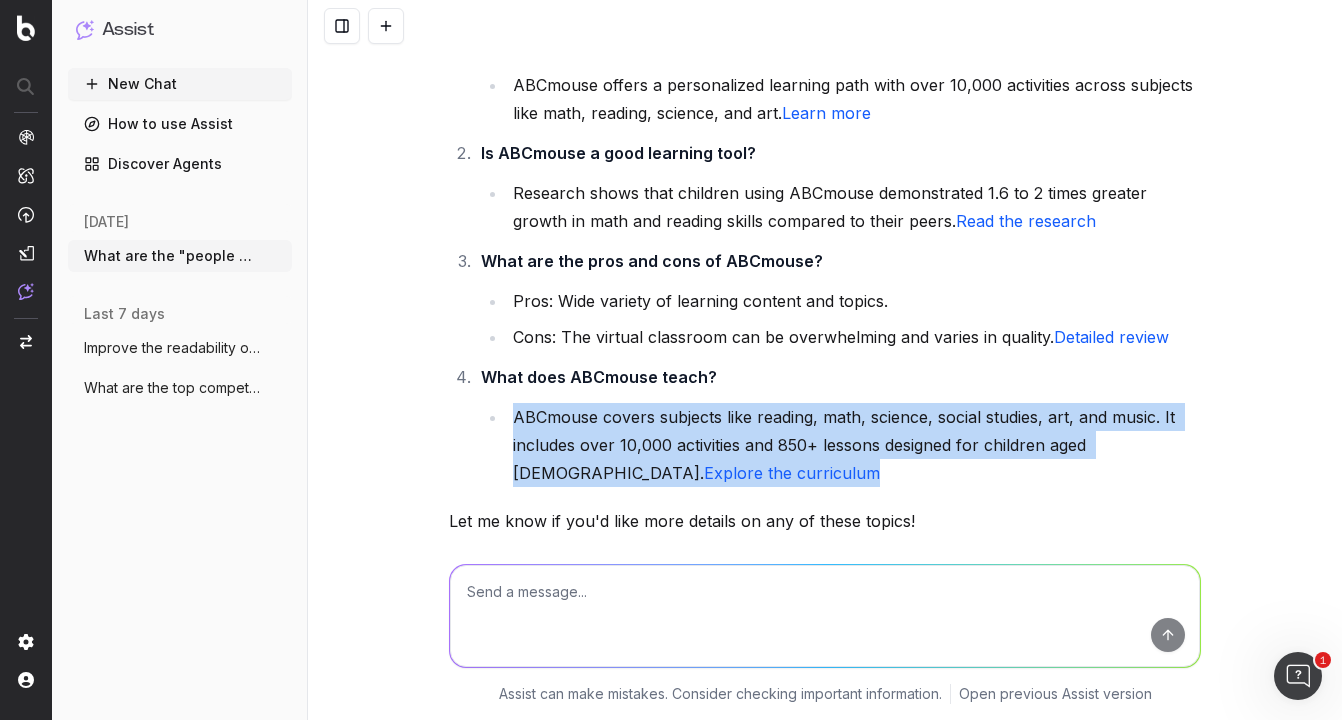 drag, startPoint x: 515, startPoint y: 416, endPoint x: 637, endPoint y: 470, distance: 133.41664 